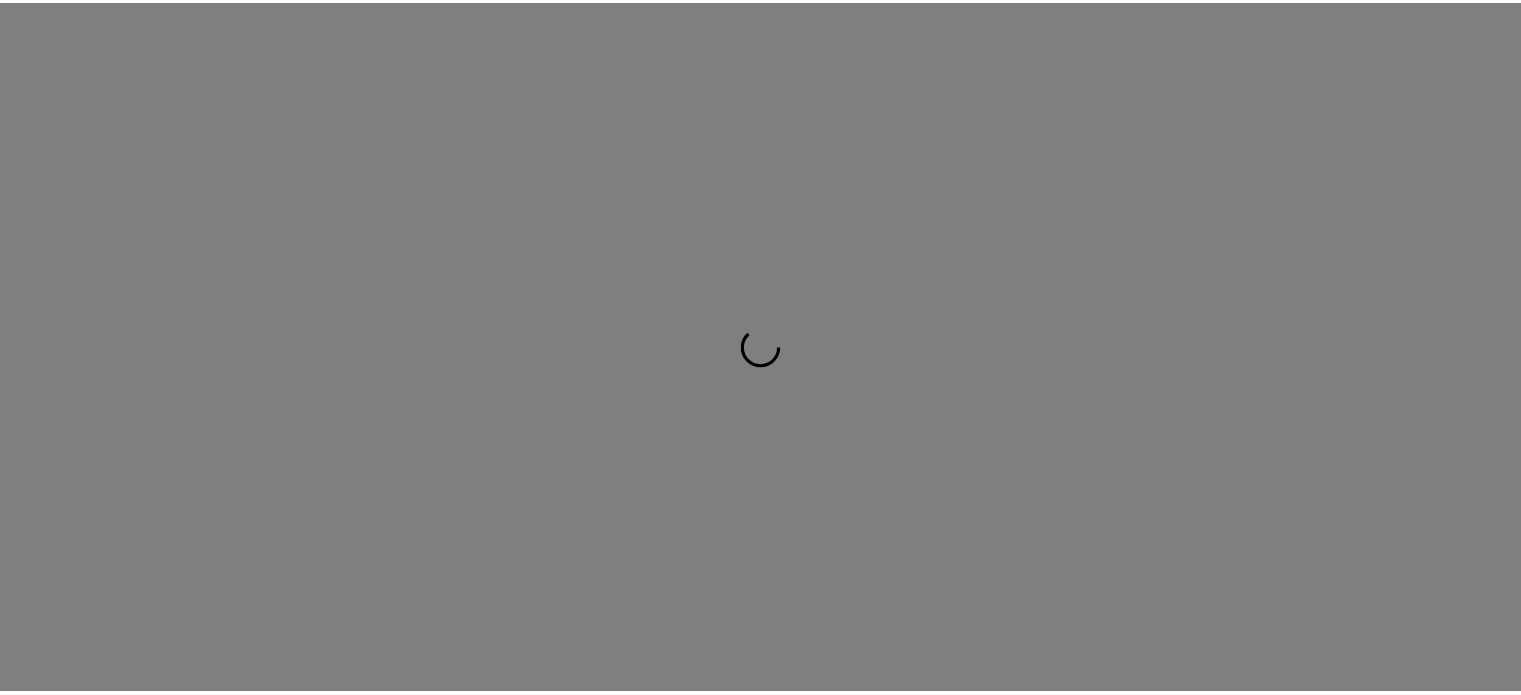 scroll, scrollTop: 0, scrollLeft: 0, axis: both 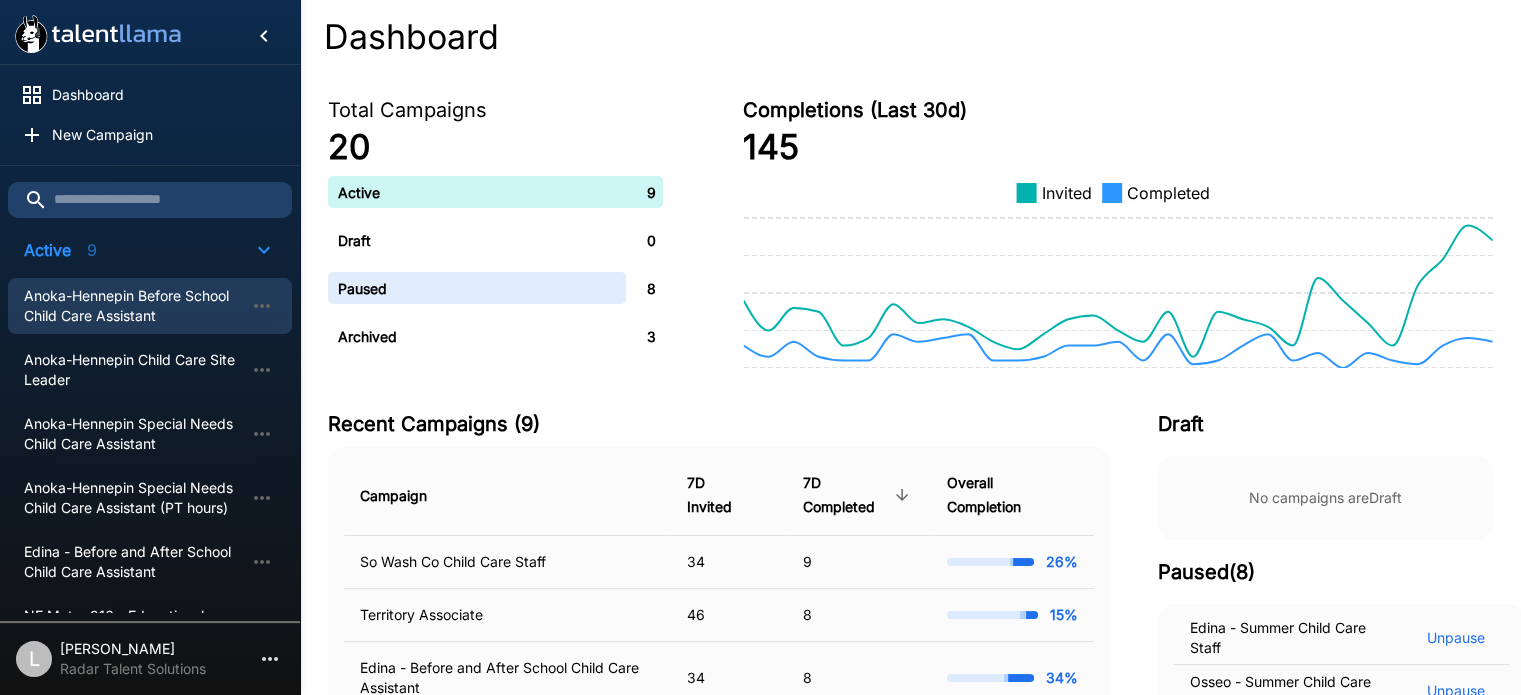 click on "Anoka-Hennepin Before School Child Care Assistant" at bounding box center (134, 306) 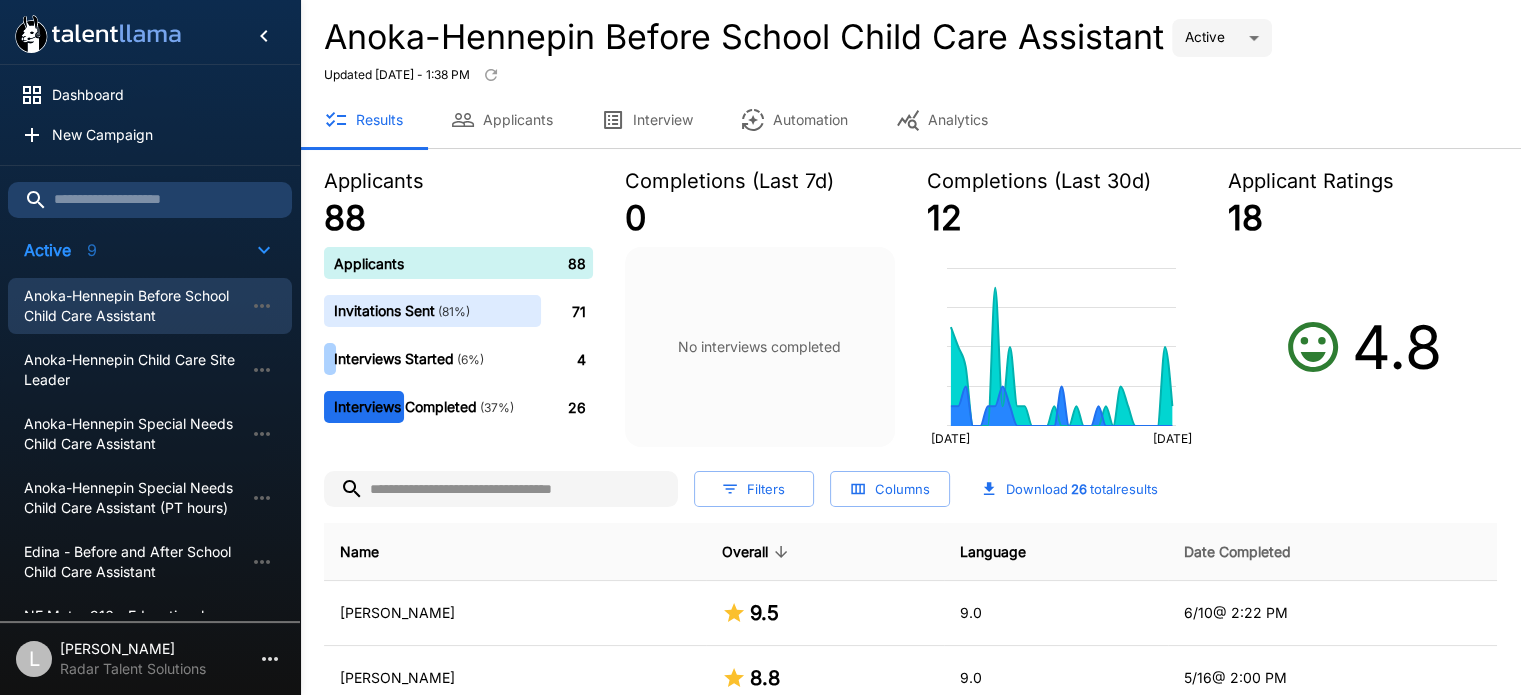 click on "Date Completed" at bounding box center [1237, 552] 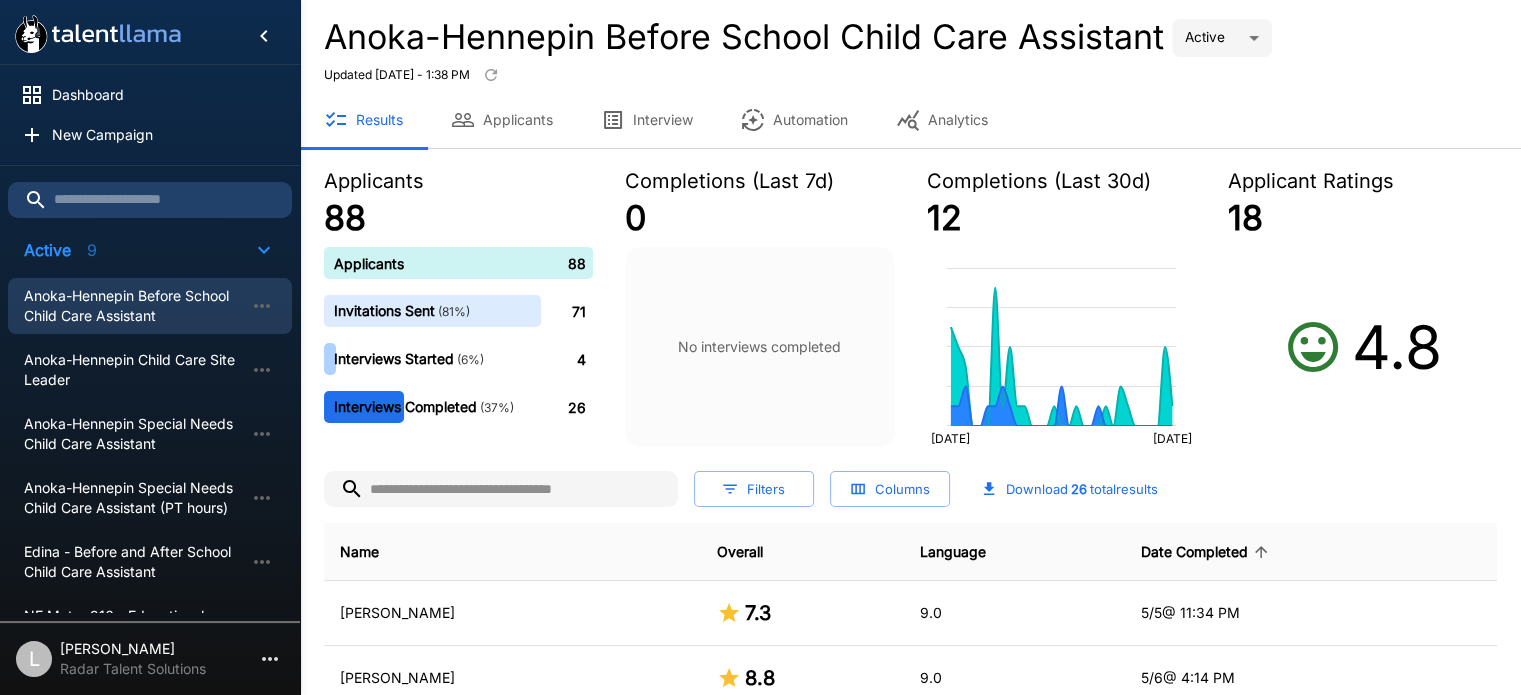 click on "Date Completed" at bounding box center (1207, 552) 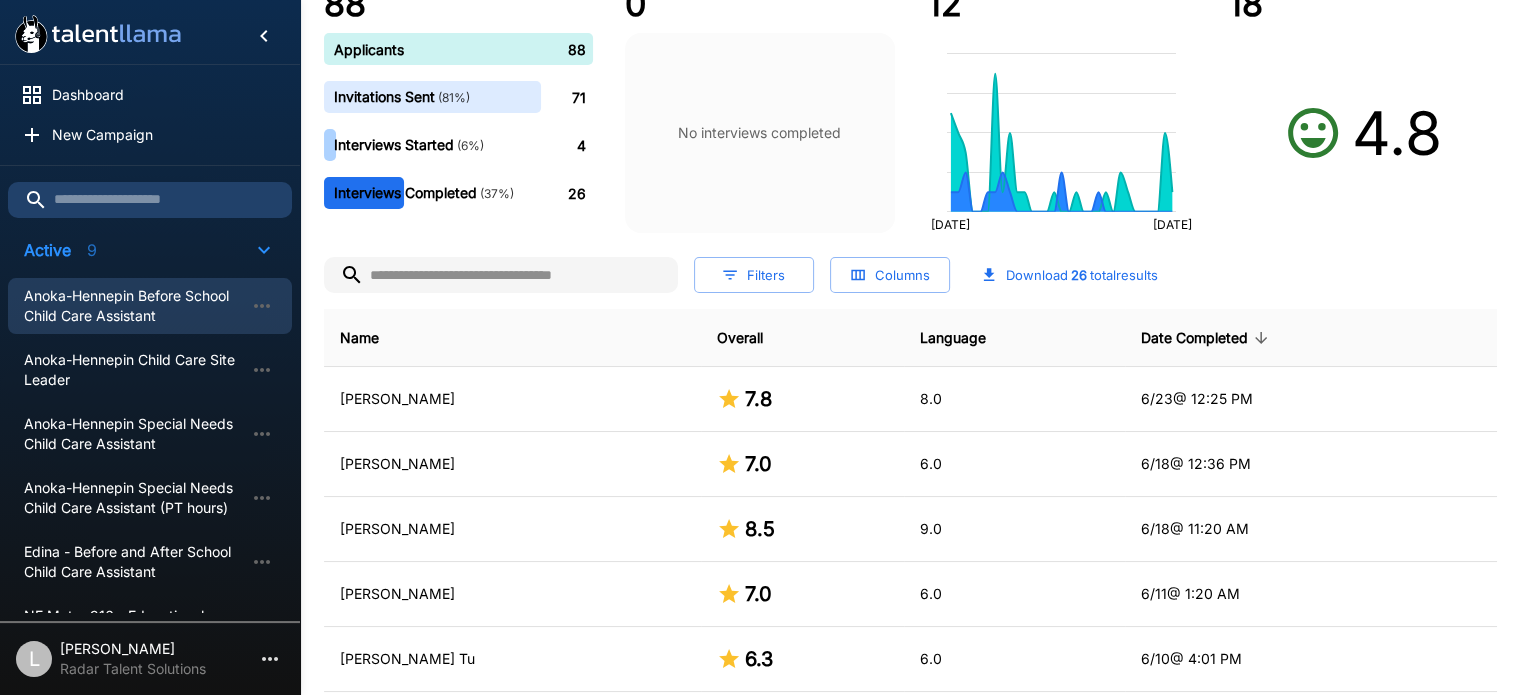 scroll, scrollTop: 200, scrollLeft: 0, axis: vertical 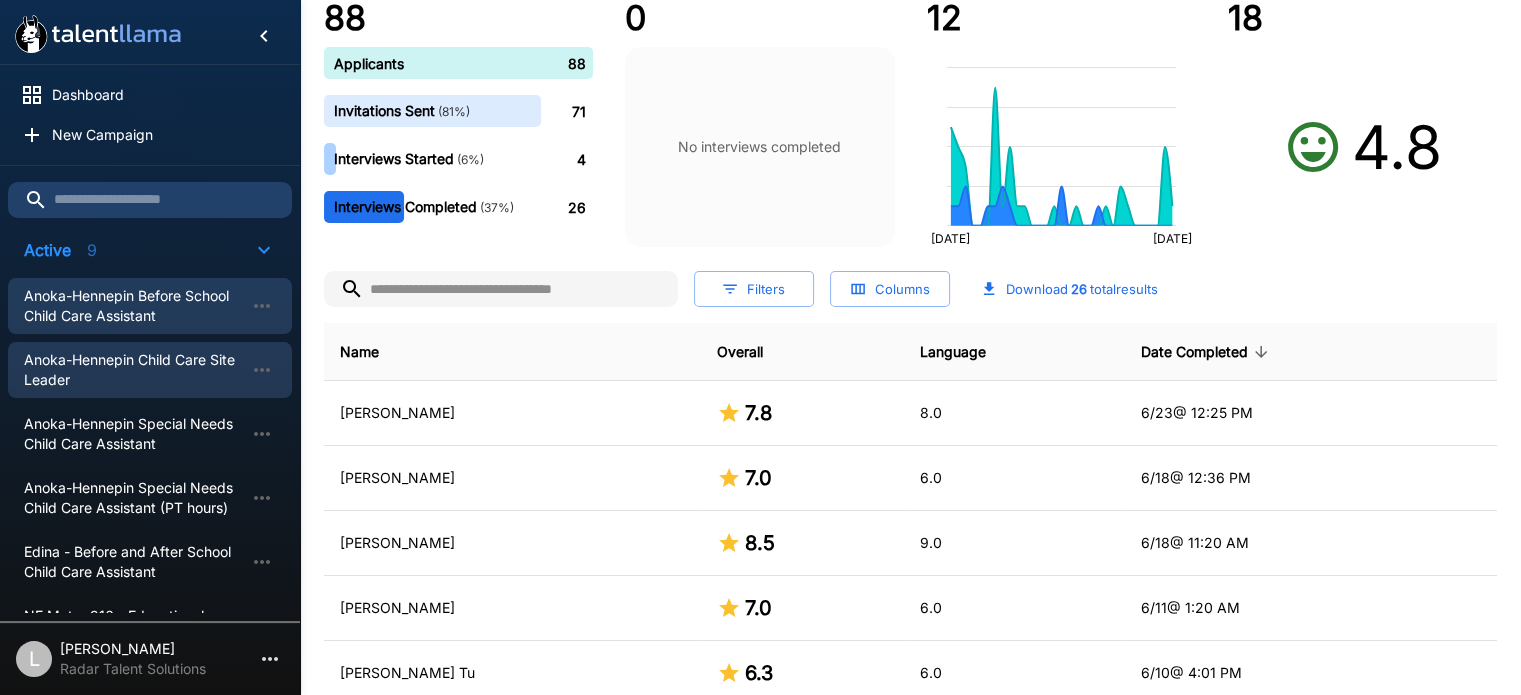 click on "Anoka-Hennepin Child Care Site Leader" at bounding box center [134, 370] 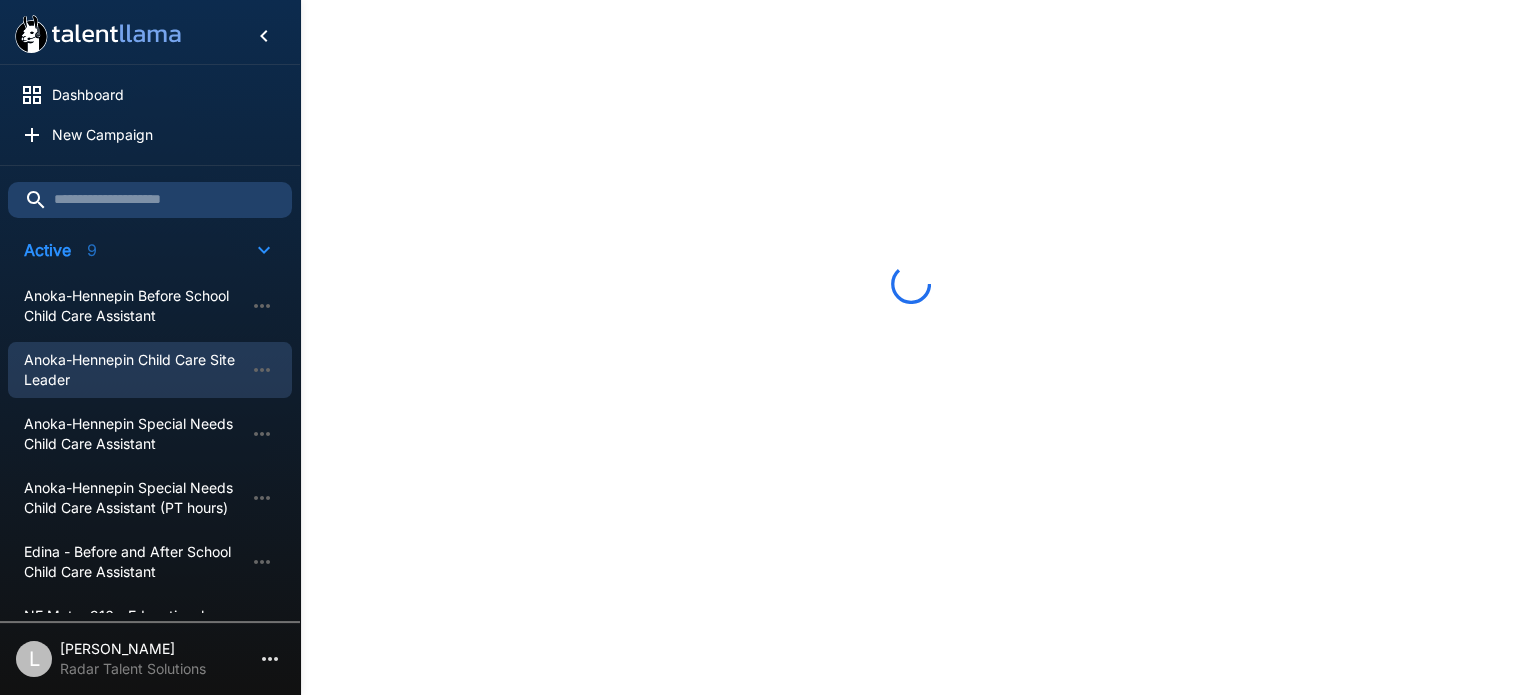 scroll, scrollTop: 200, scrollLeft: 0, axis: vertical 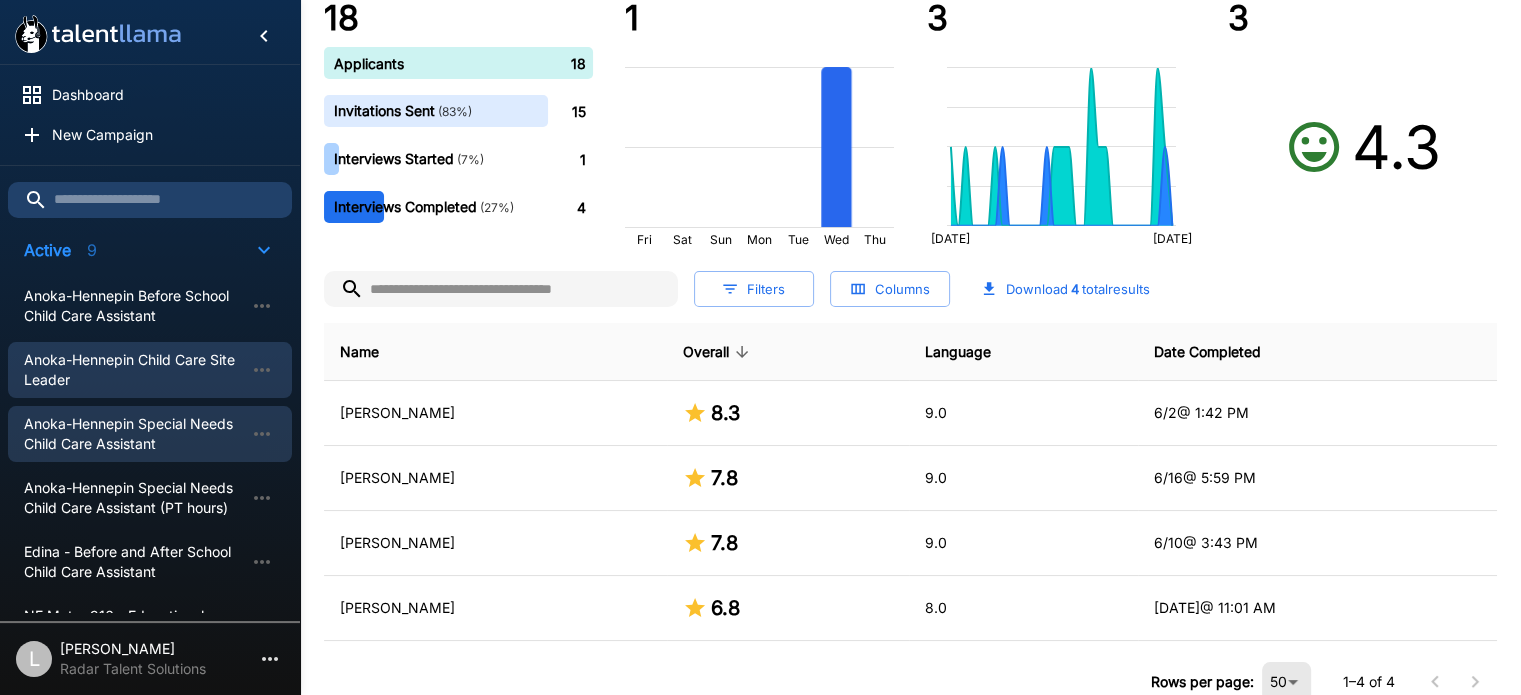 click on "Anoka-Hennepin Special Needs Child Care Assistant" at bounding box center [134, 434] 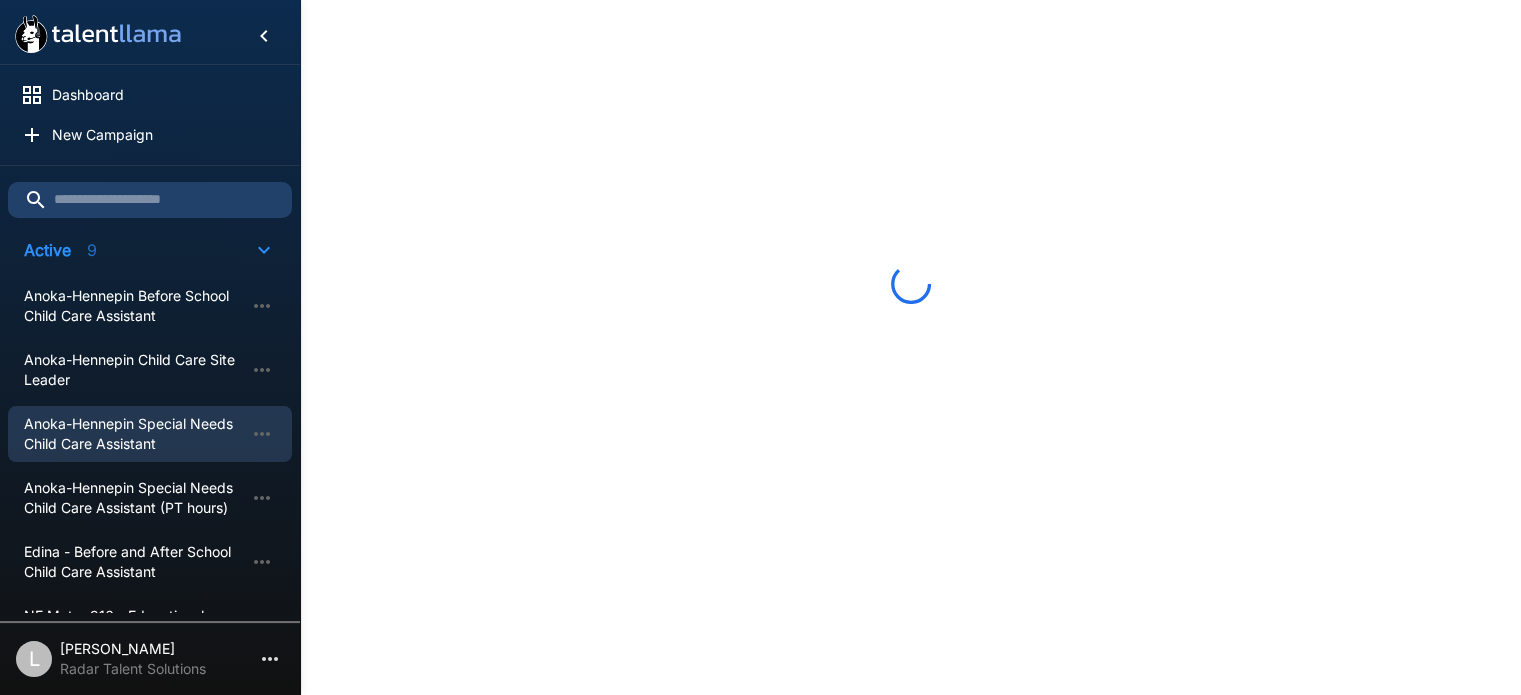 scroll, scrollTop: 178, scrollLeft: 0, axis: vertical 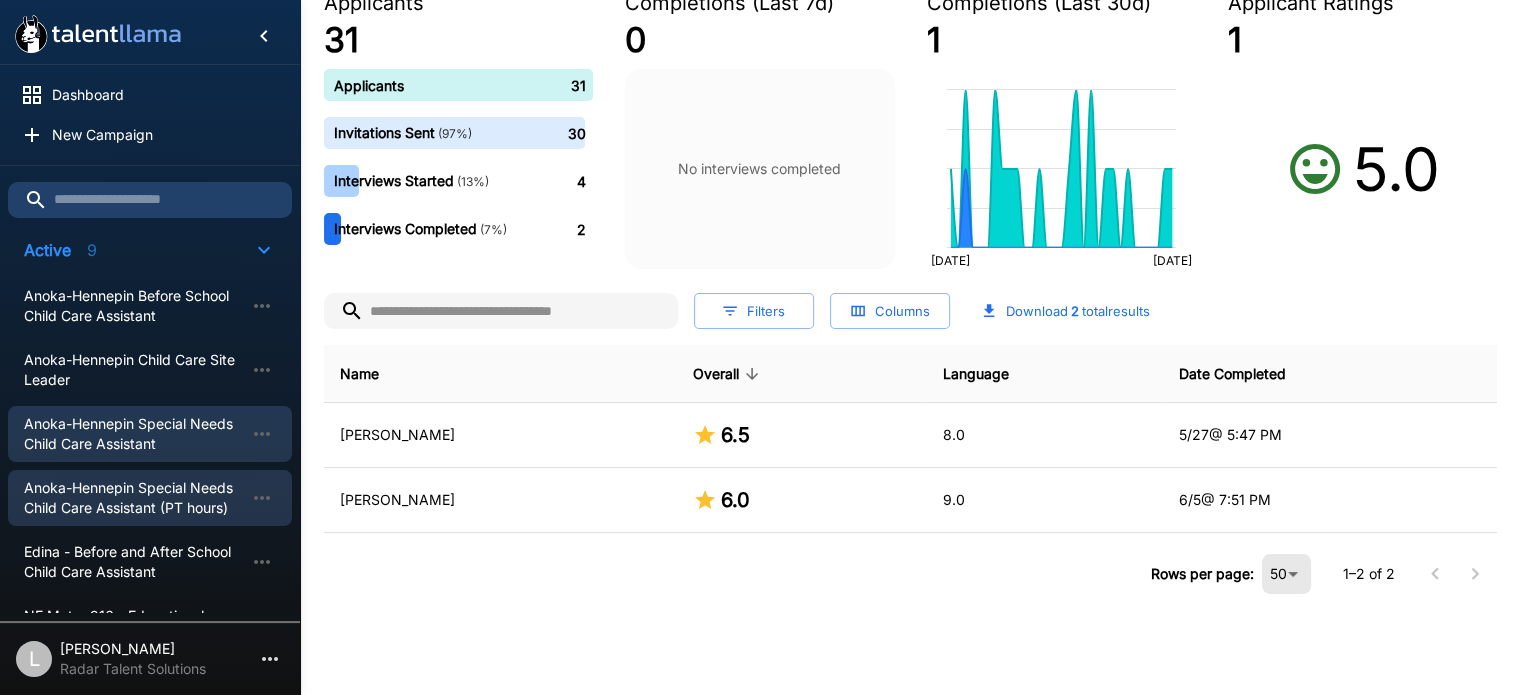 click on "Anoka-Hennepin Special Needs Child Care Assistant (PT hours)" at bounding box center [134, 498] 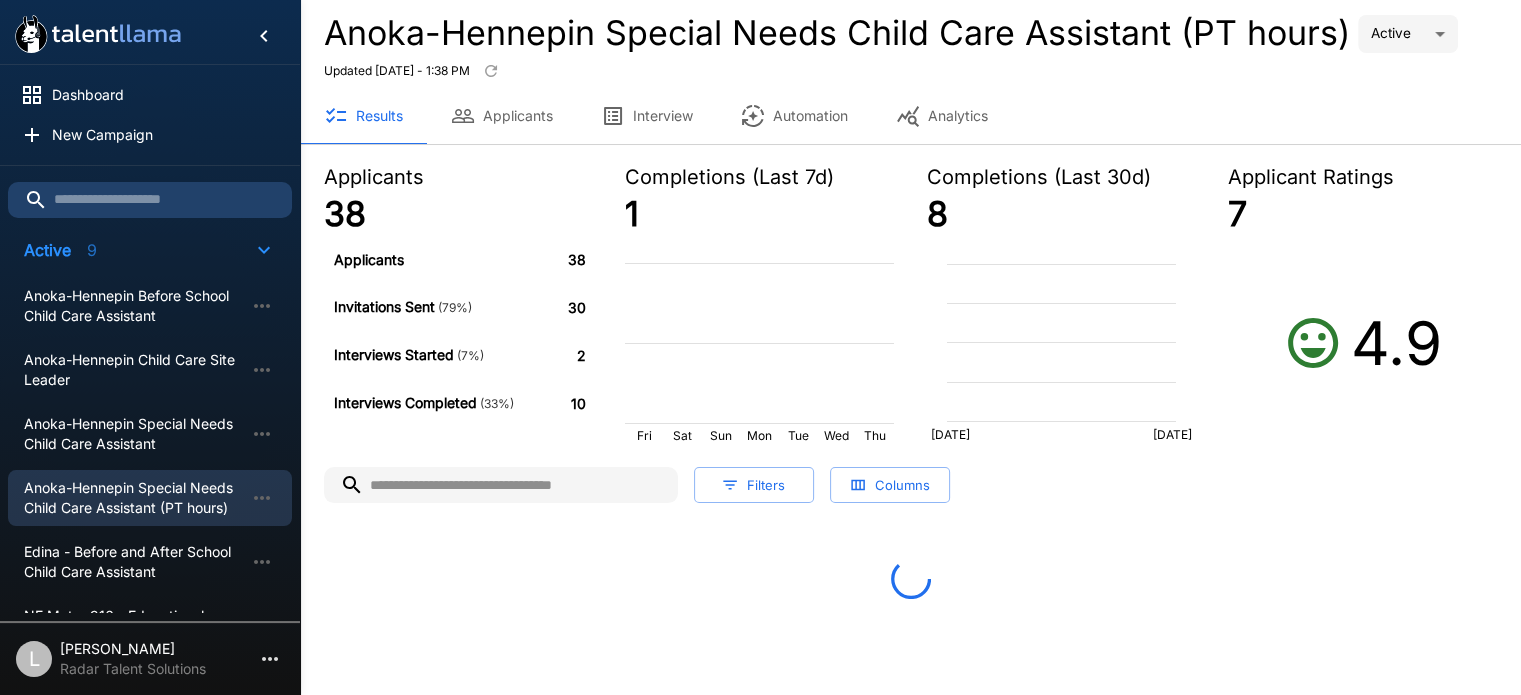 scroll, scrollTop: 178, scrollLeft: 0, axis: vertical 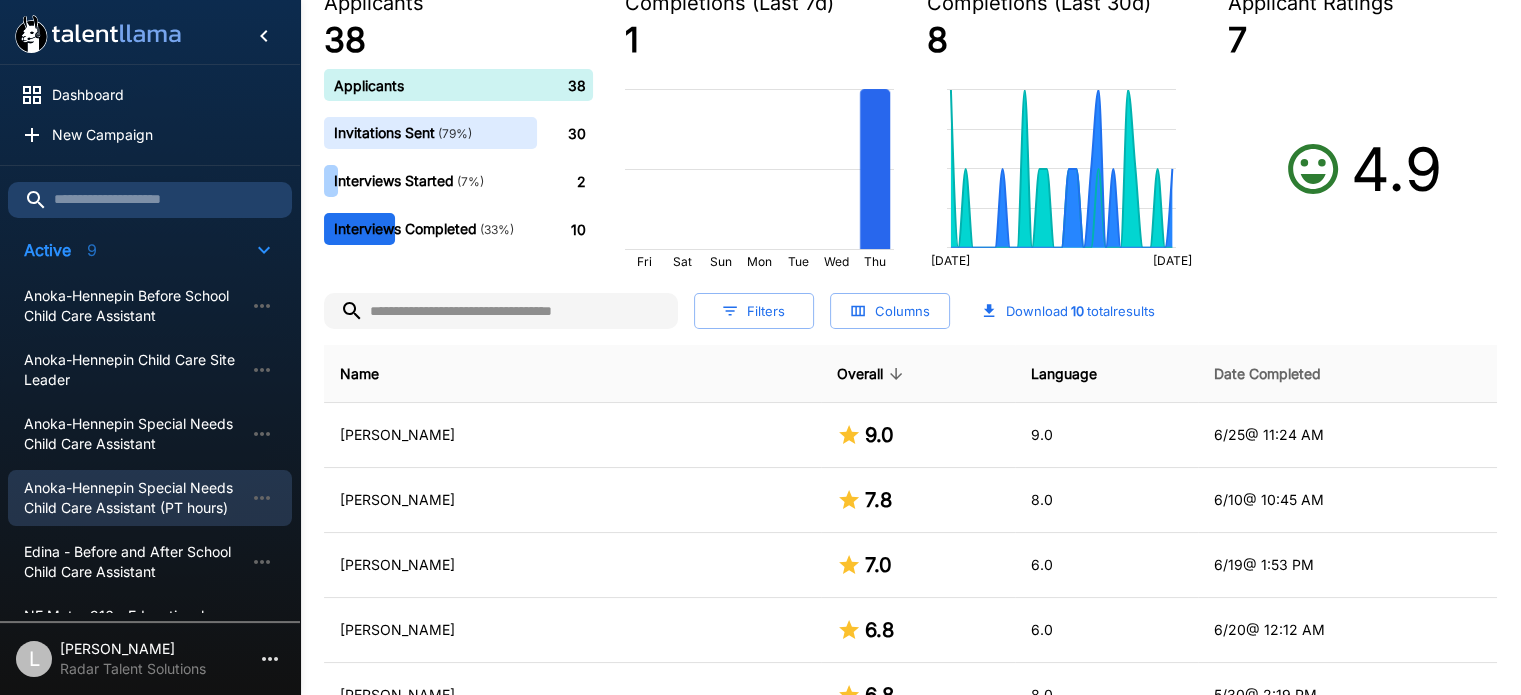 click on "Date Completed" at bounding box center [1267, 374] 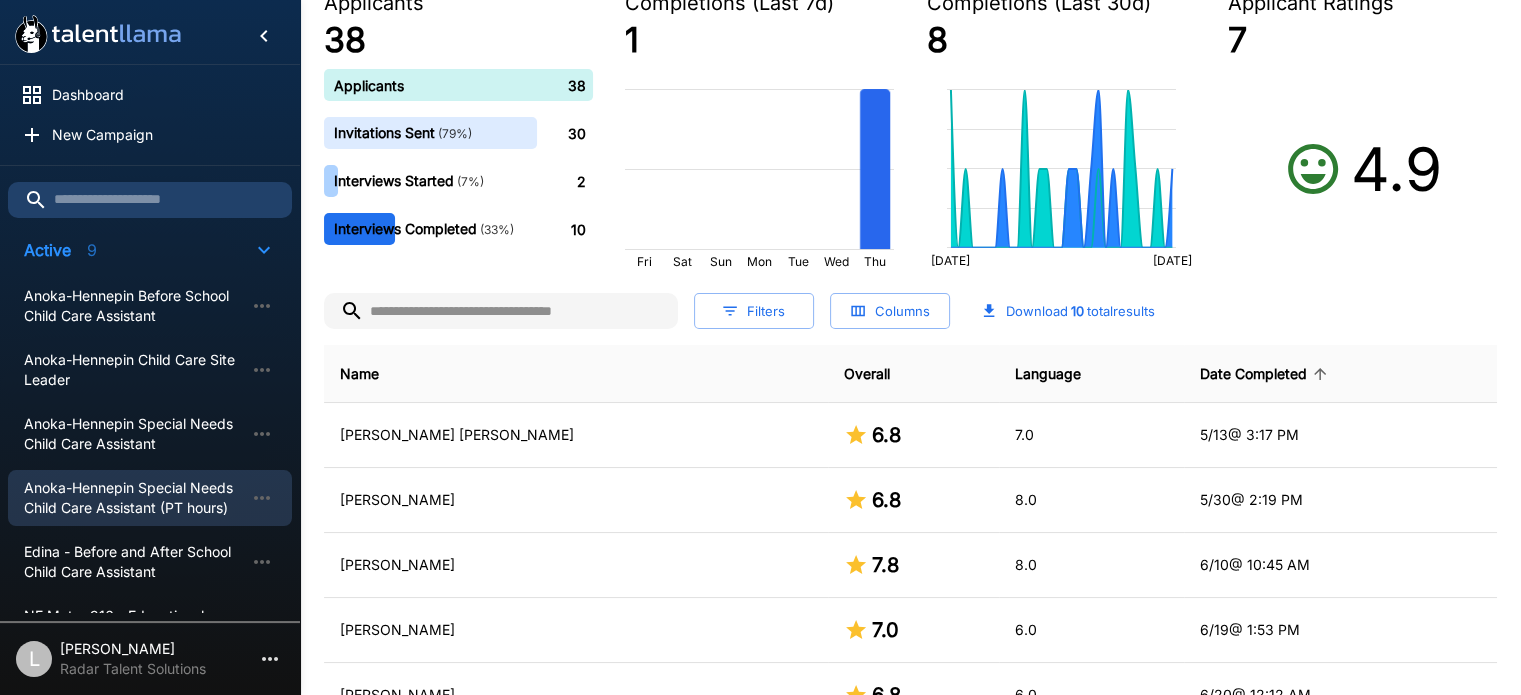 click on "Date Completed" at bounding box center (1266, 374) 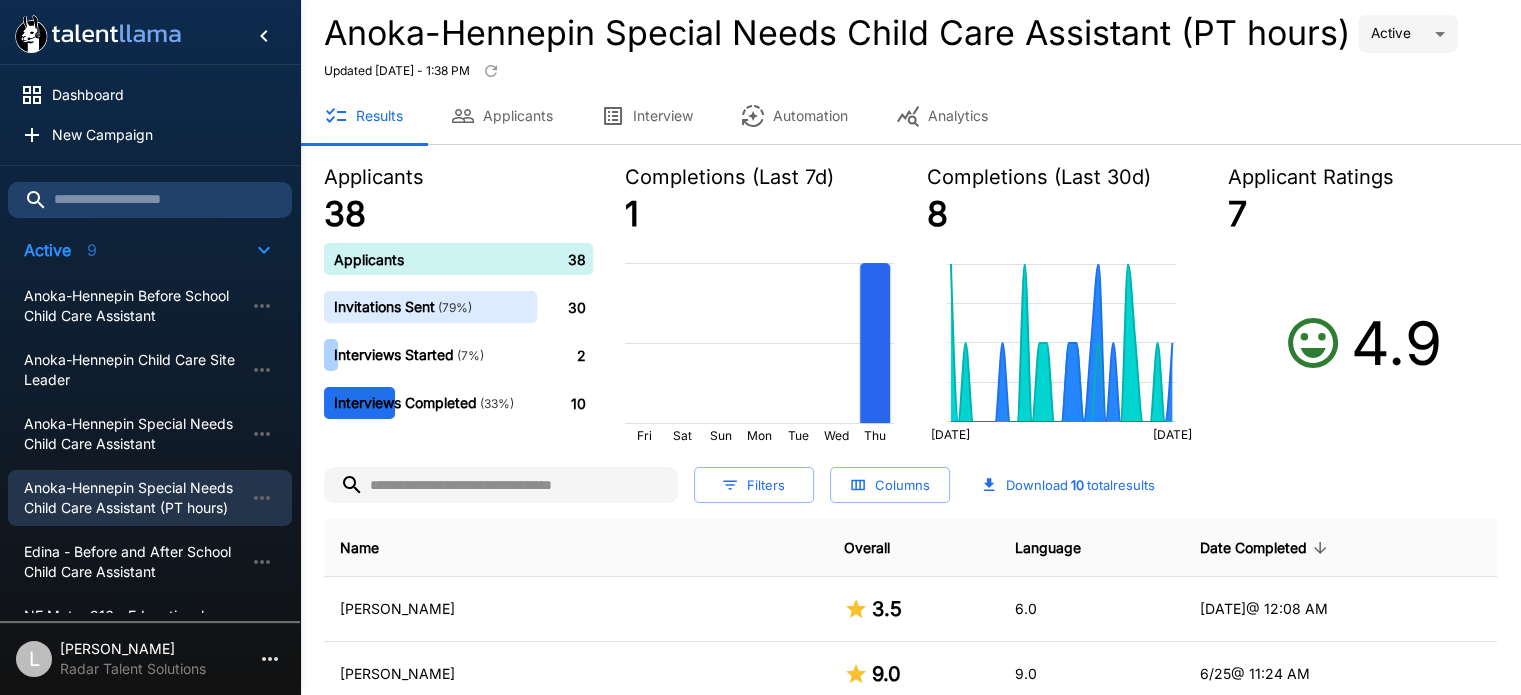scroll, scrollTop: 178, scrollLeft: 0, axis: vertical 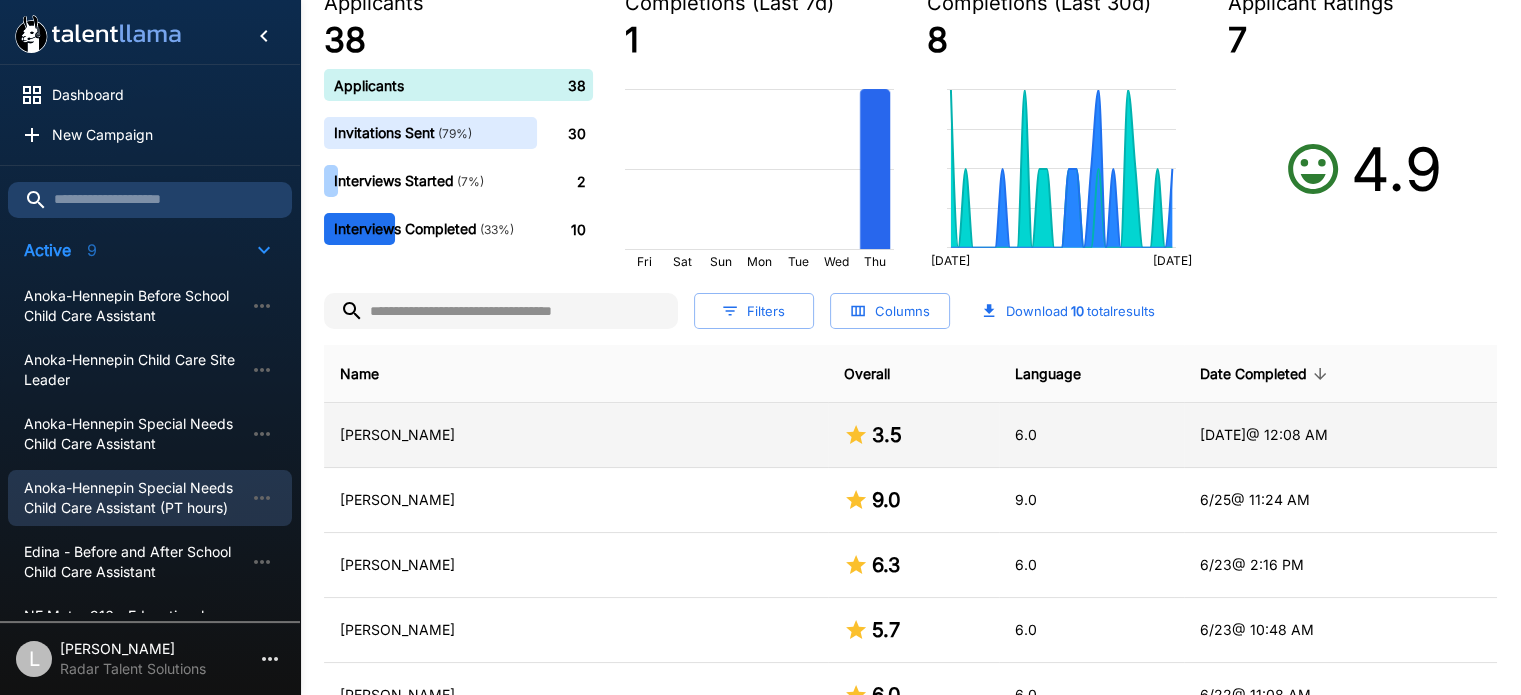 click on "[PERSON_NAME]" at bounding box center (576, 435) 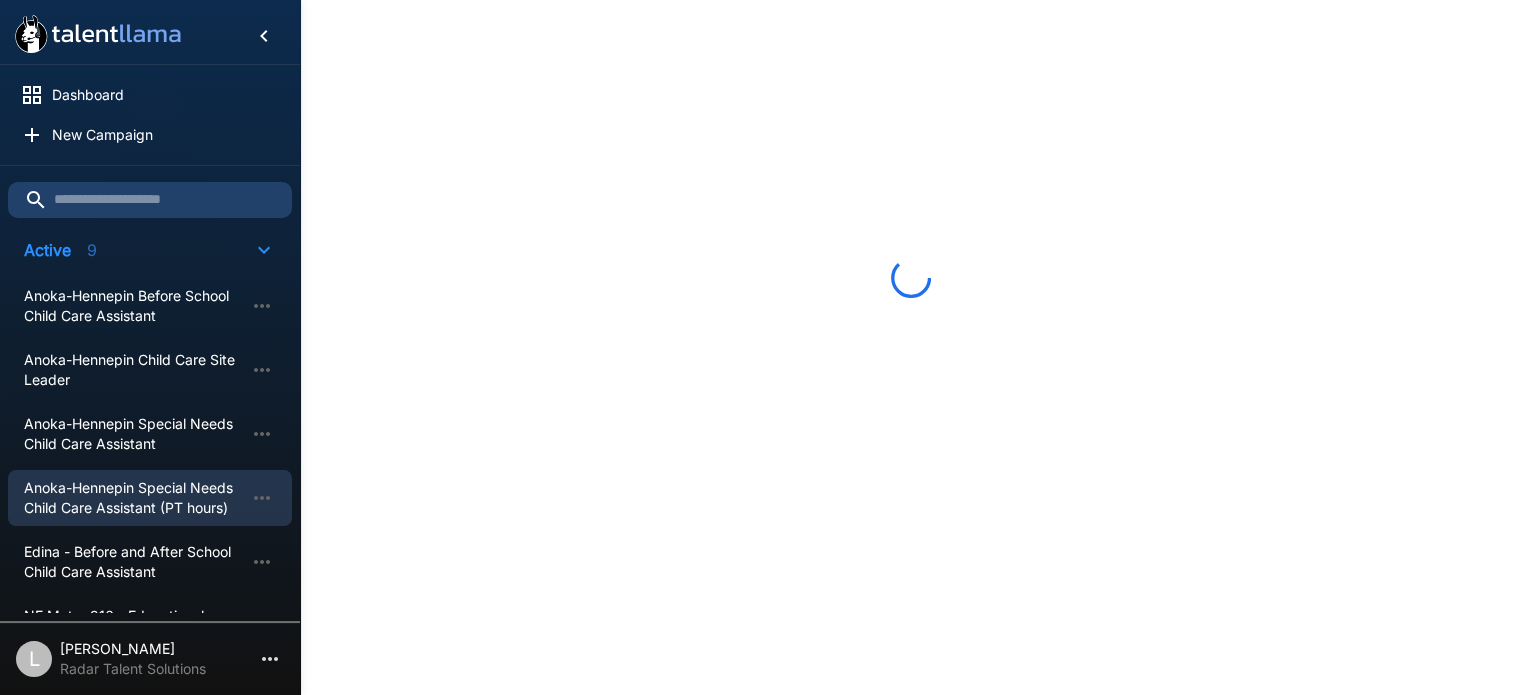 scroll, scrollTop: 0, scrollLeft: 0, axis: both 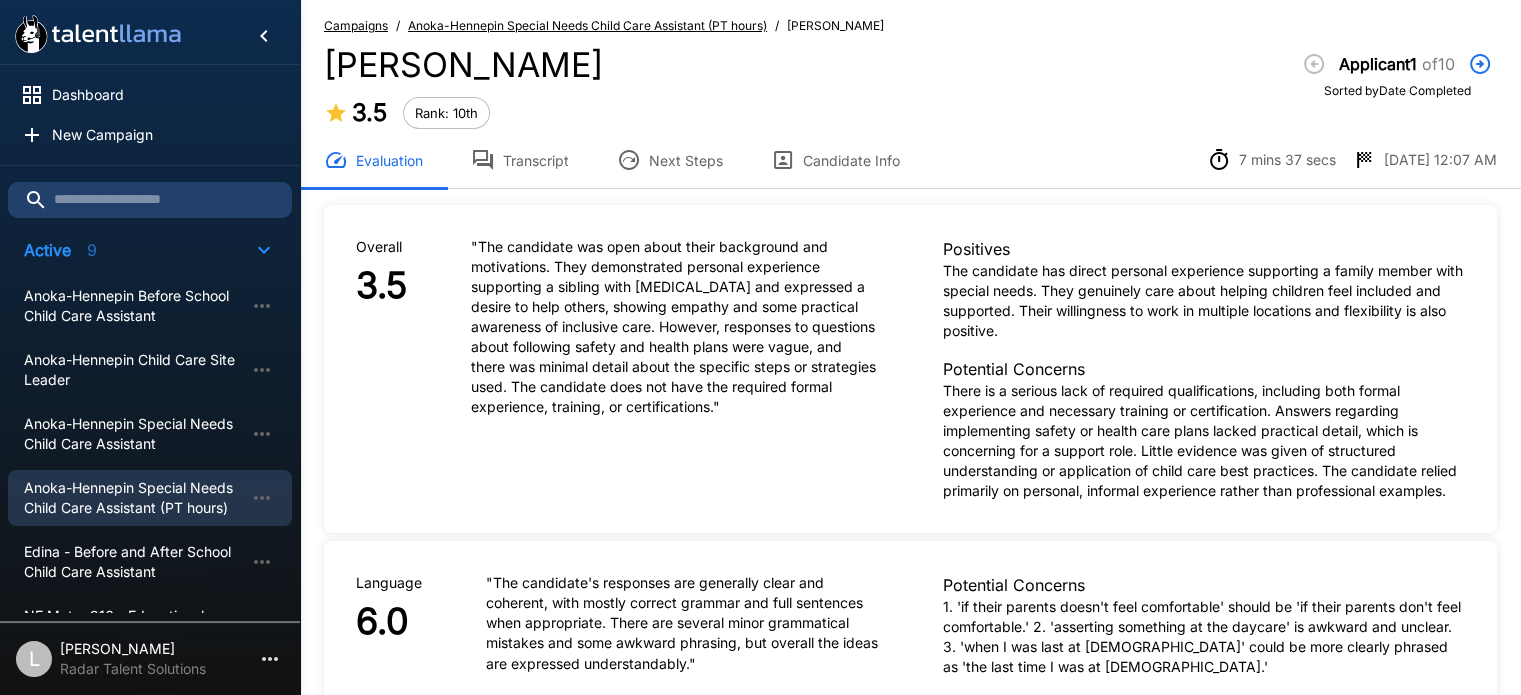 click on "Transcript" at bounding box center (520, 160) 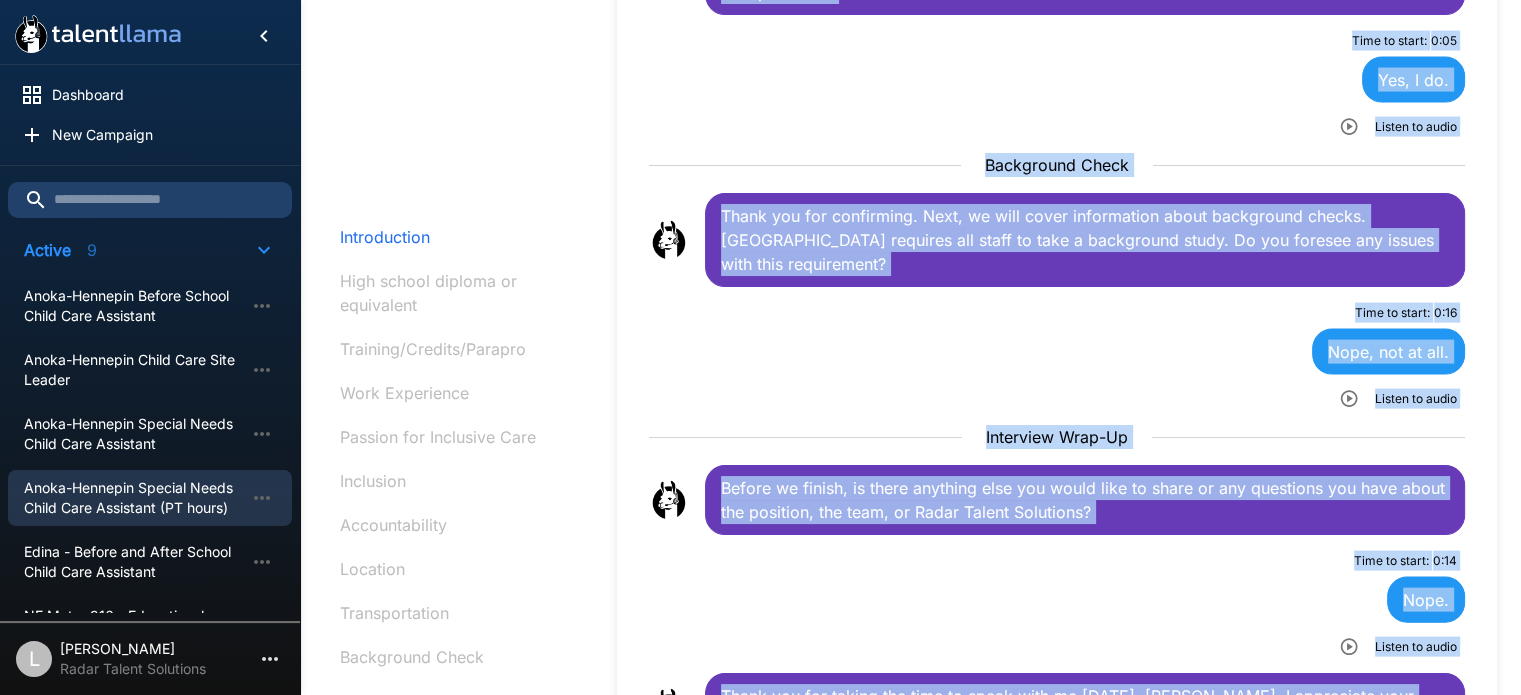 scroll, scrollTop: 4205, scrollLeft: 0, axis: vertical 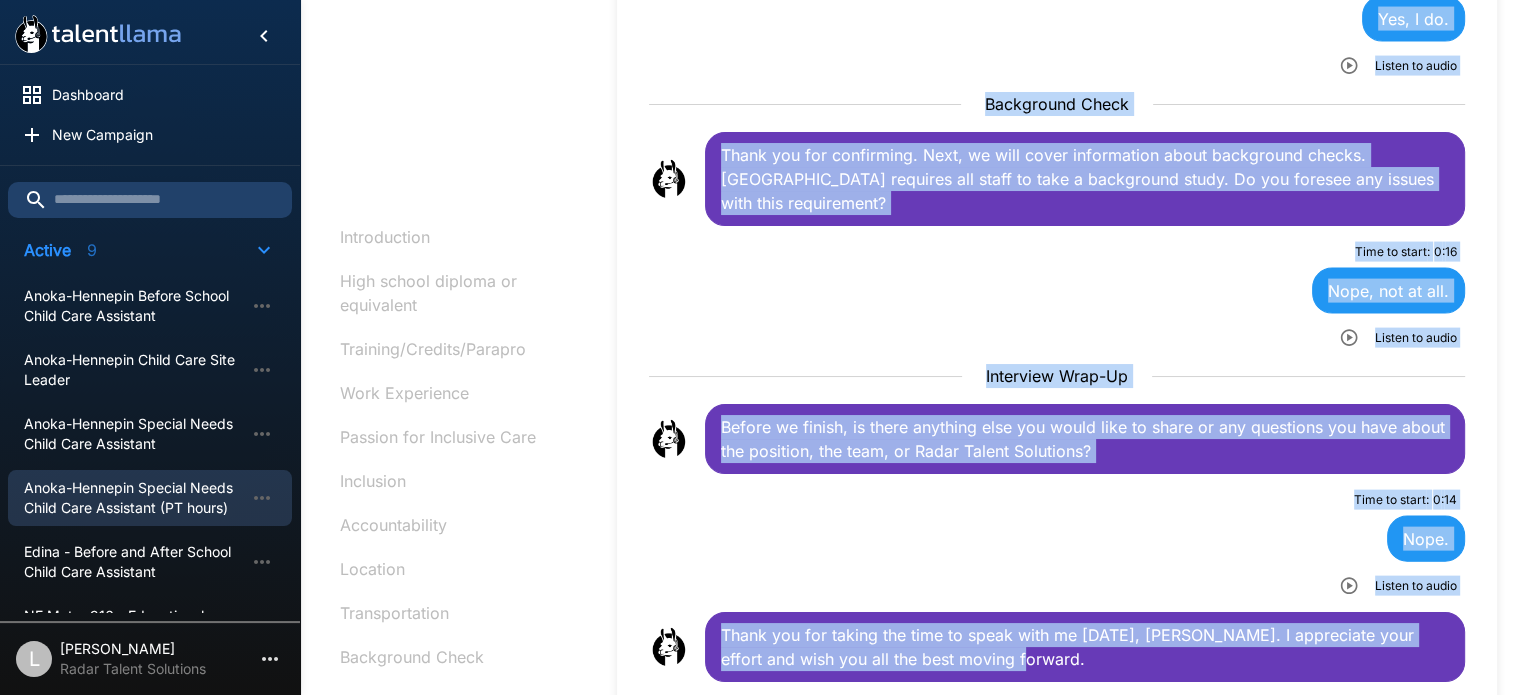 drag, startPoint x: 720, startPoint y: 292, endPoint x: 1535, endPoint y: 699, distance: 910.9742 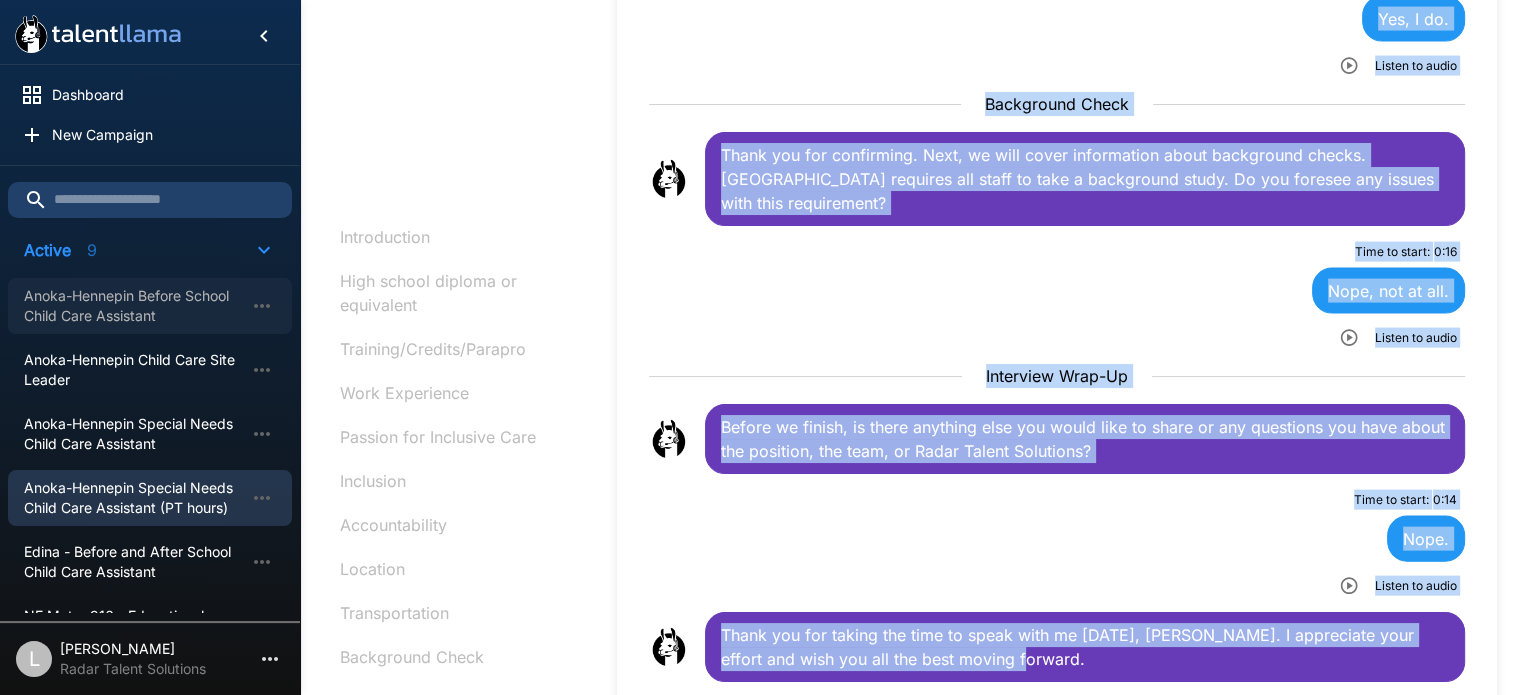 click on "Anoka-Hennepin Before School Child Care Assistant" at bounding box center (134, 306) 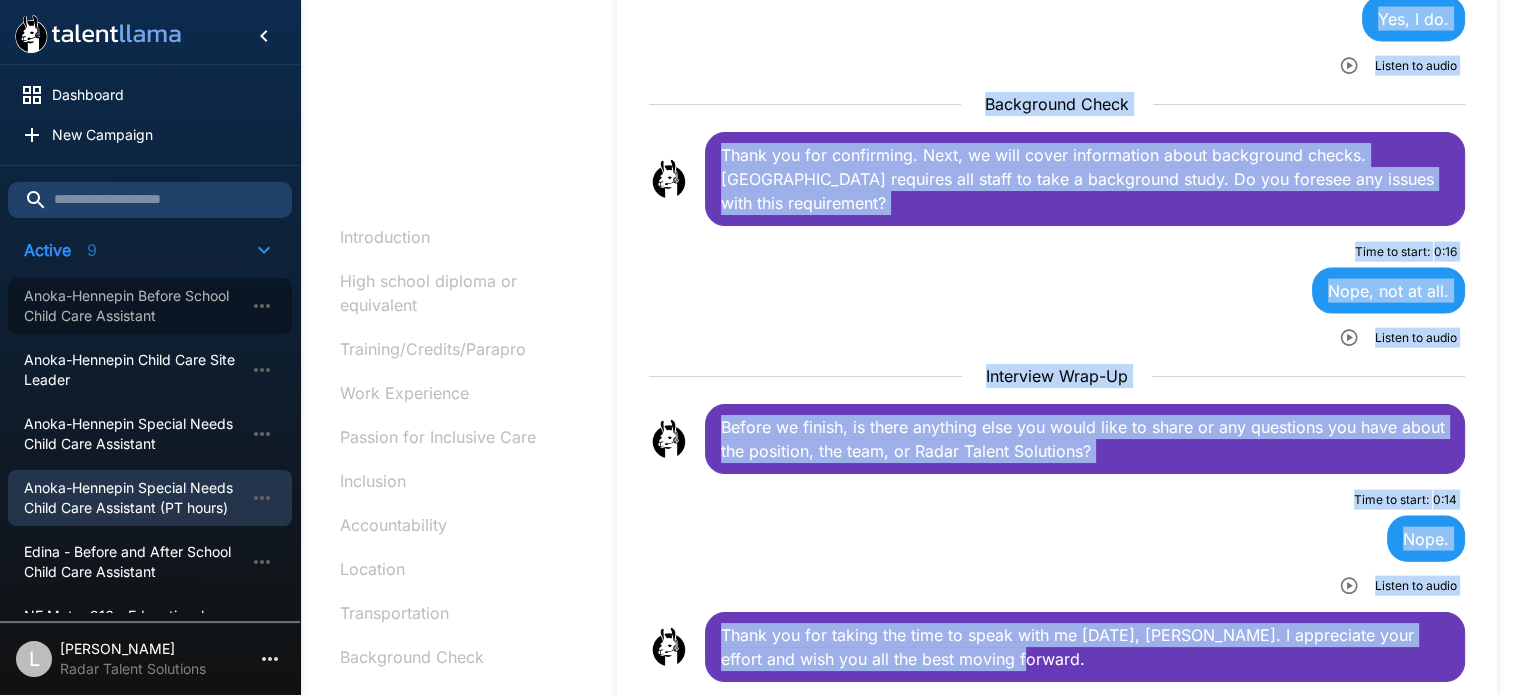 scroll, scrollTop: 1733, scrollLeft: 0, axis: vertical 